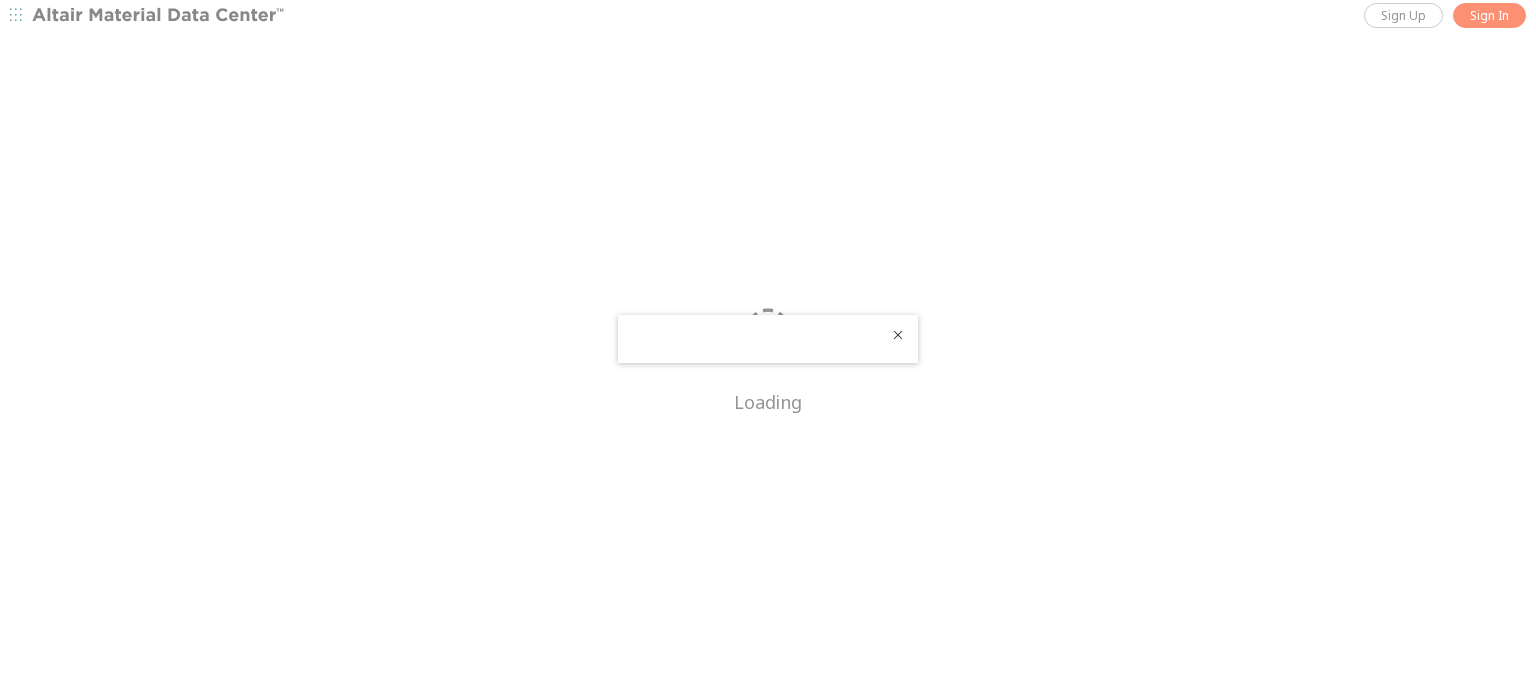 scroll, scrollTop: 0, scrollLeft: 0, axis: both 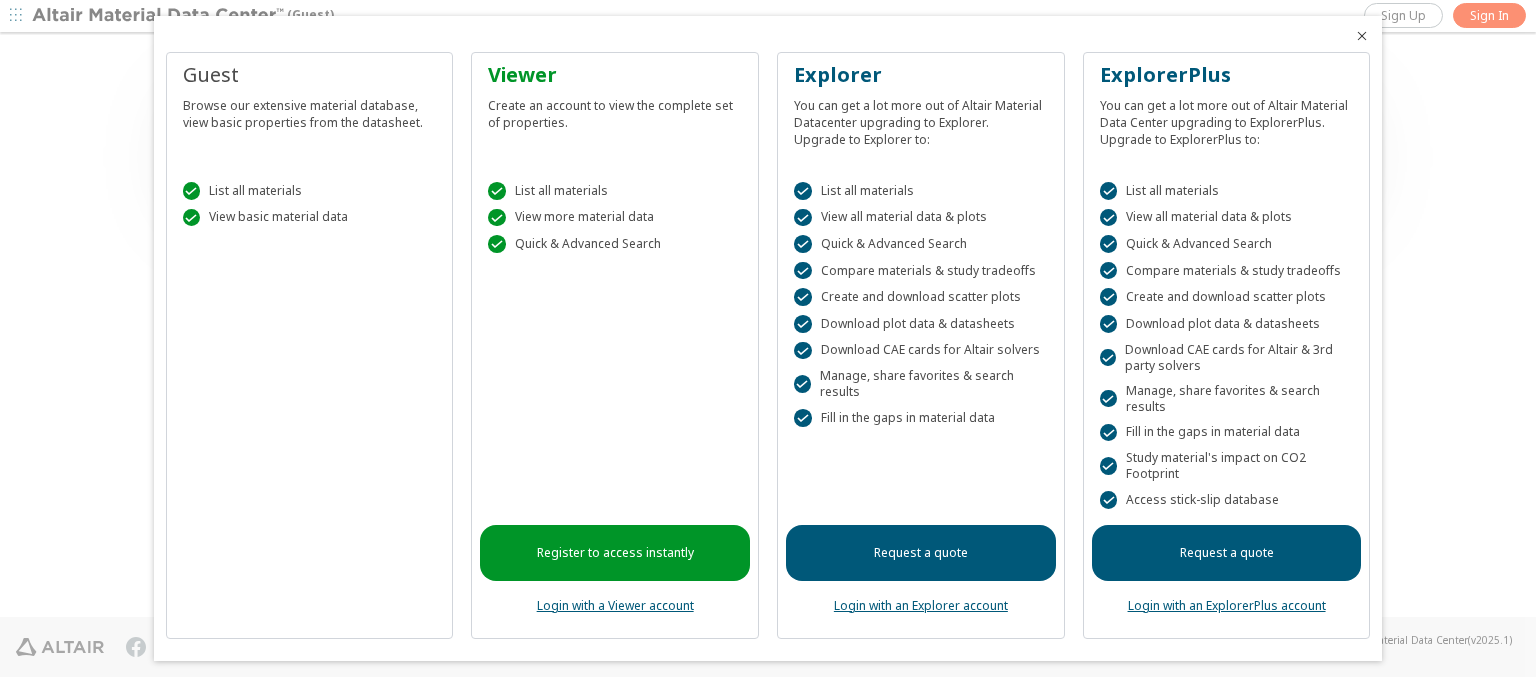 click at bounding box center (1362, 36) 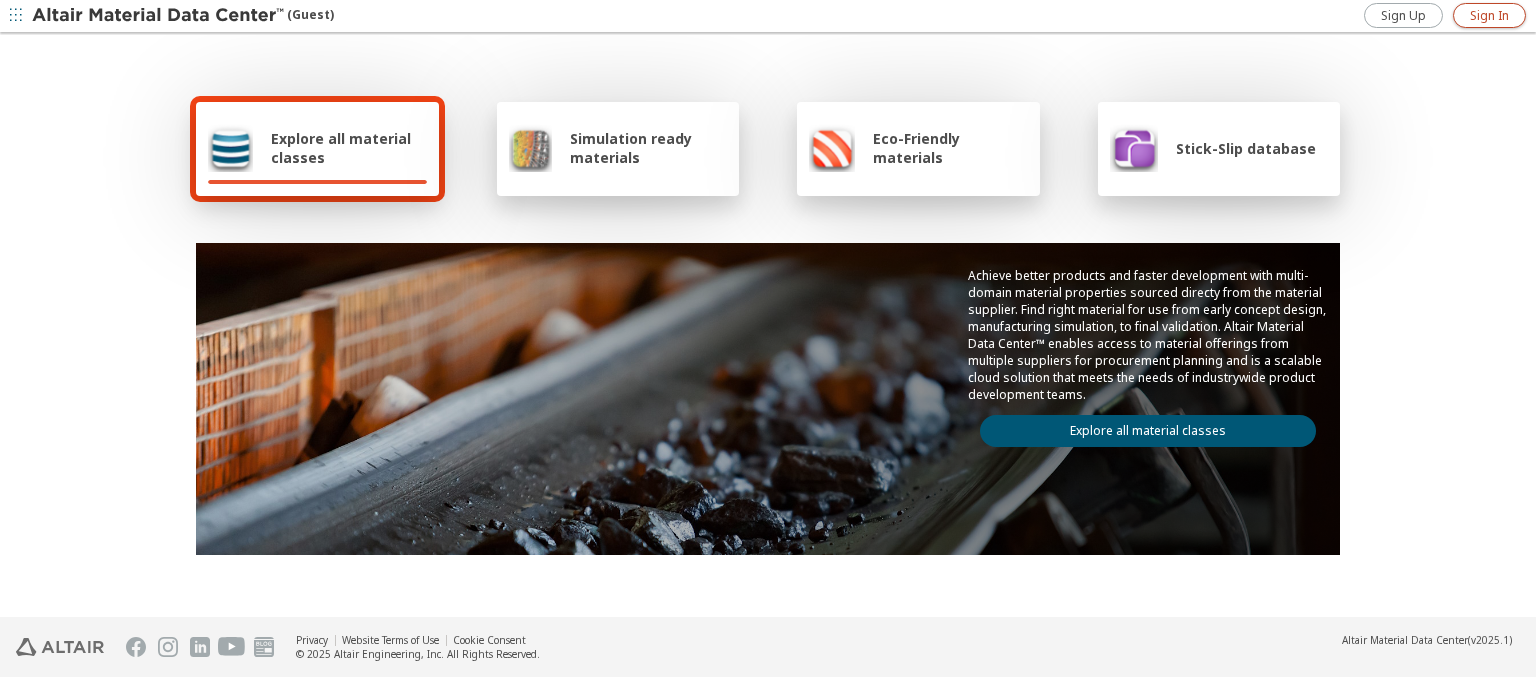 click on "Sign In" at bounding box center (1489, 16) 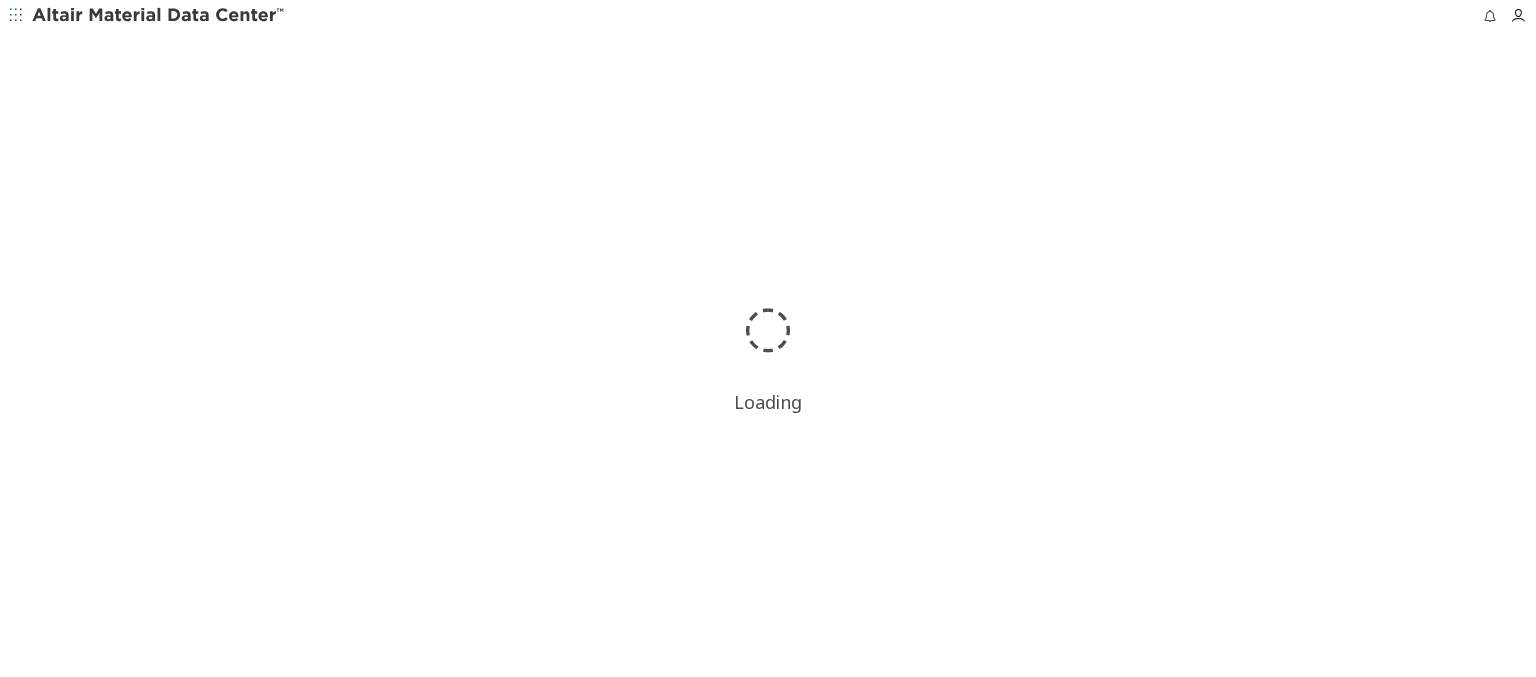 scroll, scrollTop: 0, scrollLeft: 0, axis: both 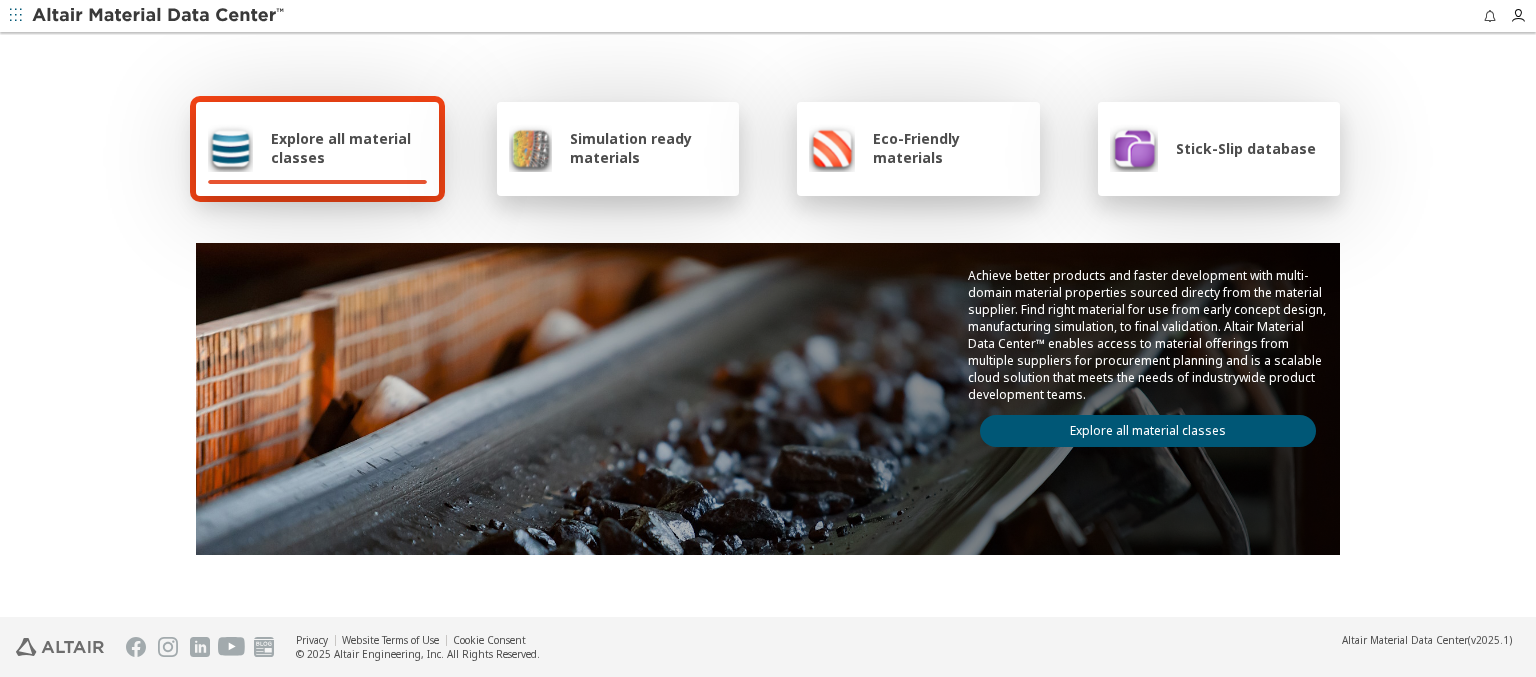 click at bounding box center (159, 16) 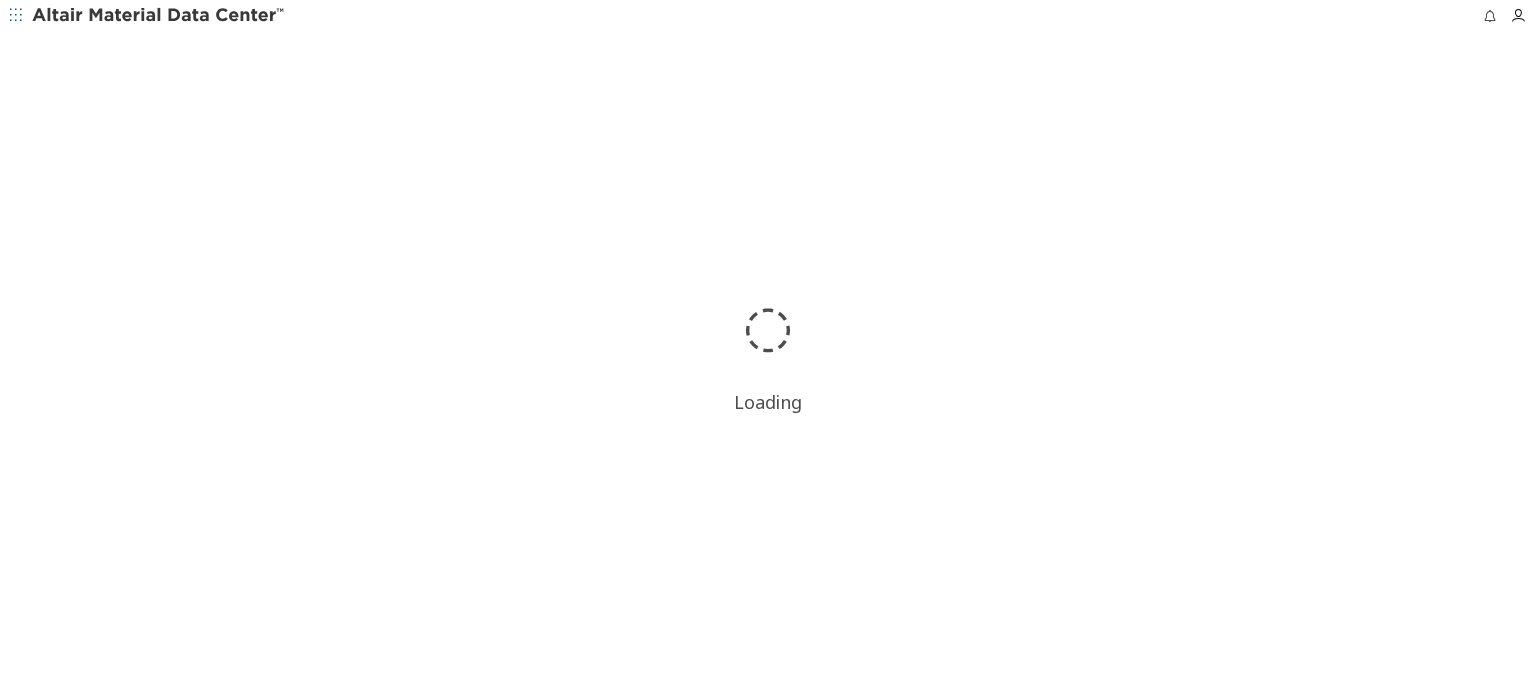 scroll, scrollTop: 0, scrollLeft: 0, axis: both 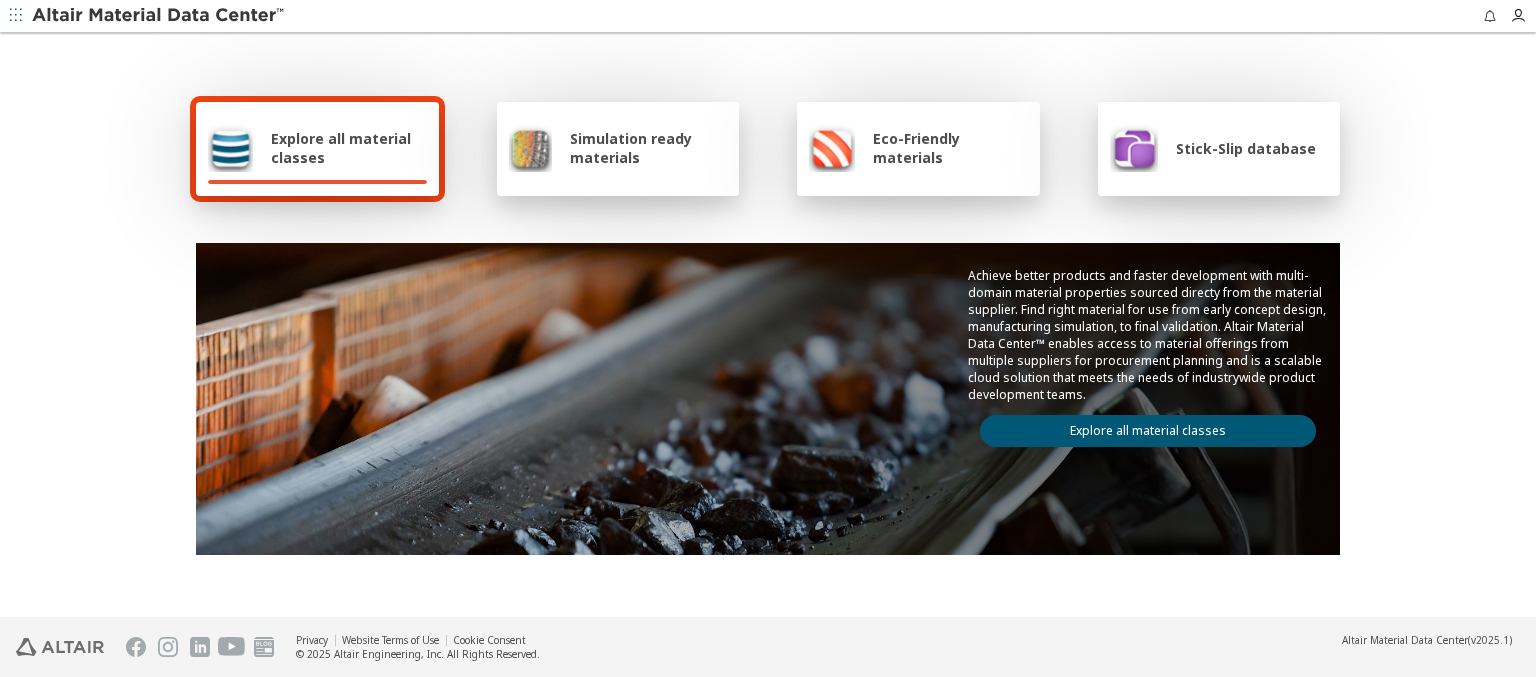 click on "Explore all material classes" at bounding box center (349, 148) 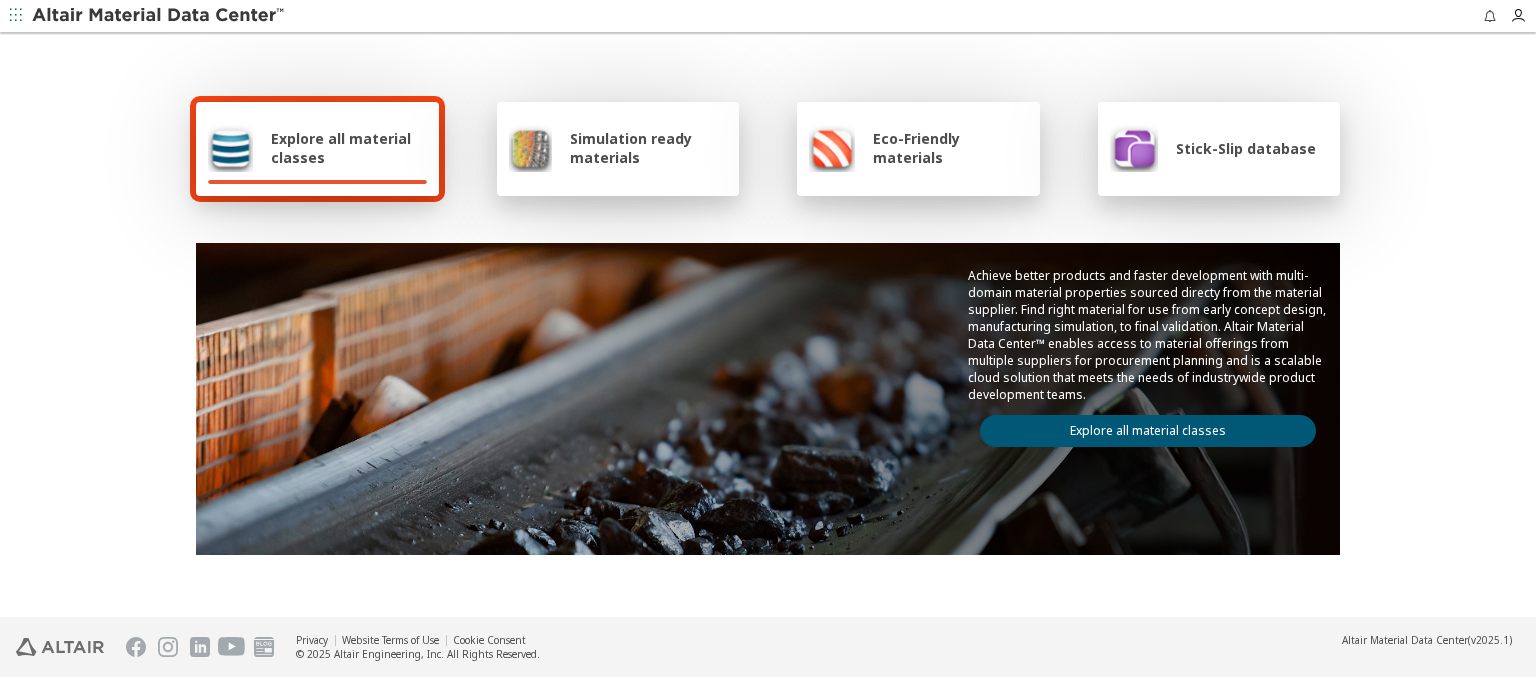 click on "Explore all material classes" at bounding box center [1148, 431] 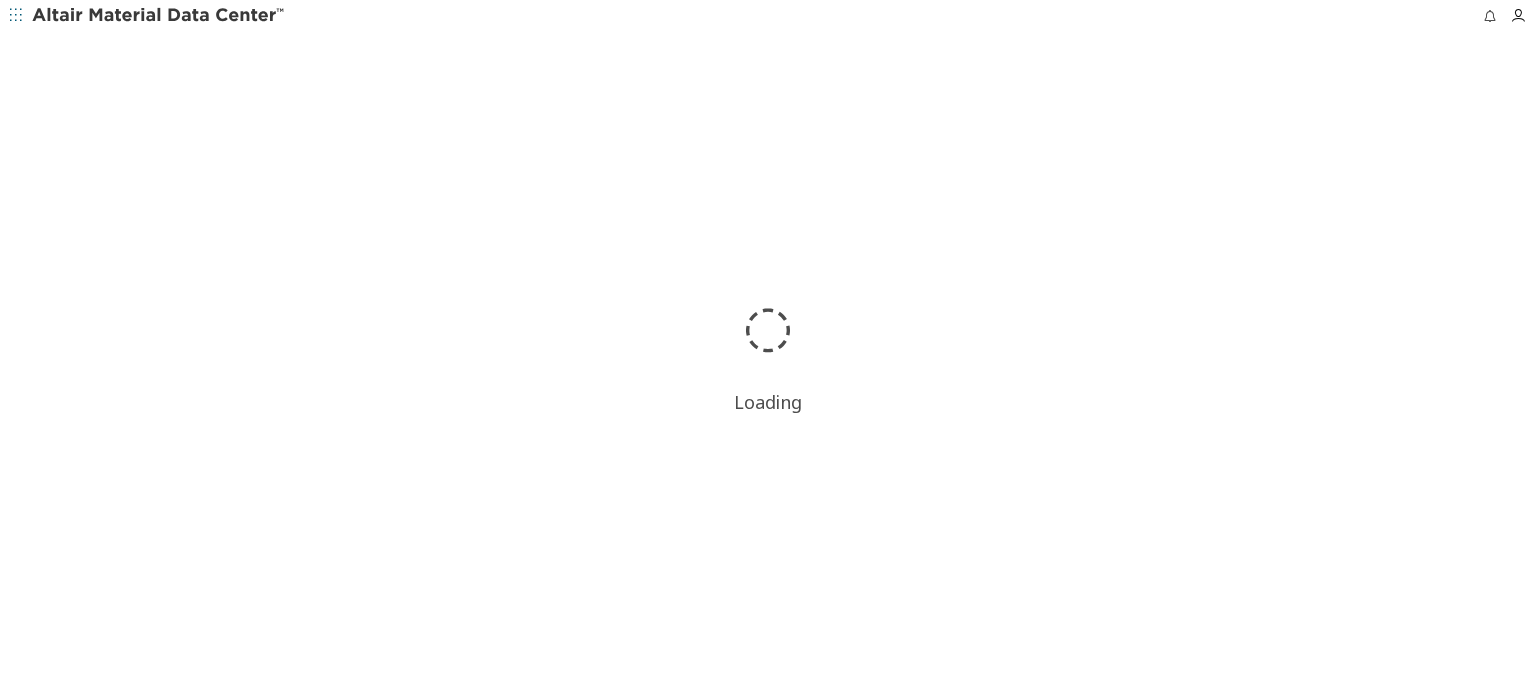 scroll, scrollTop: 0, scrollLeft: 0, axis: both 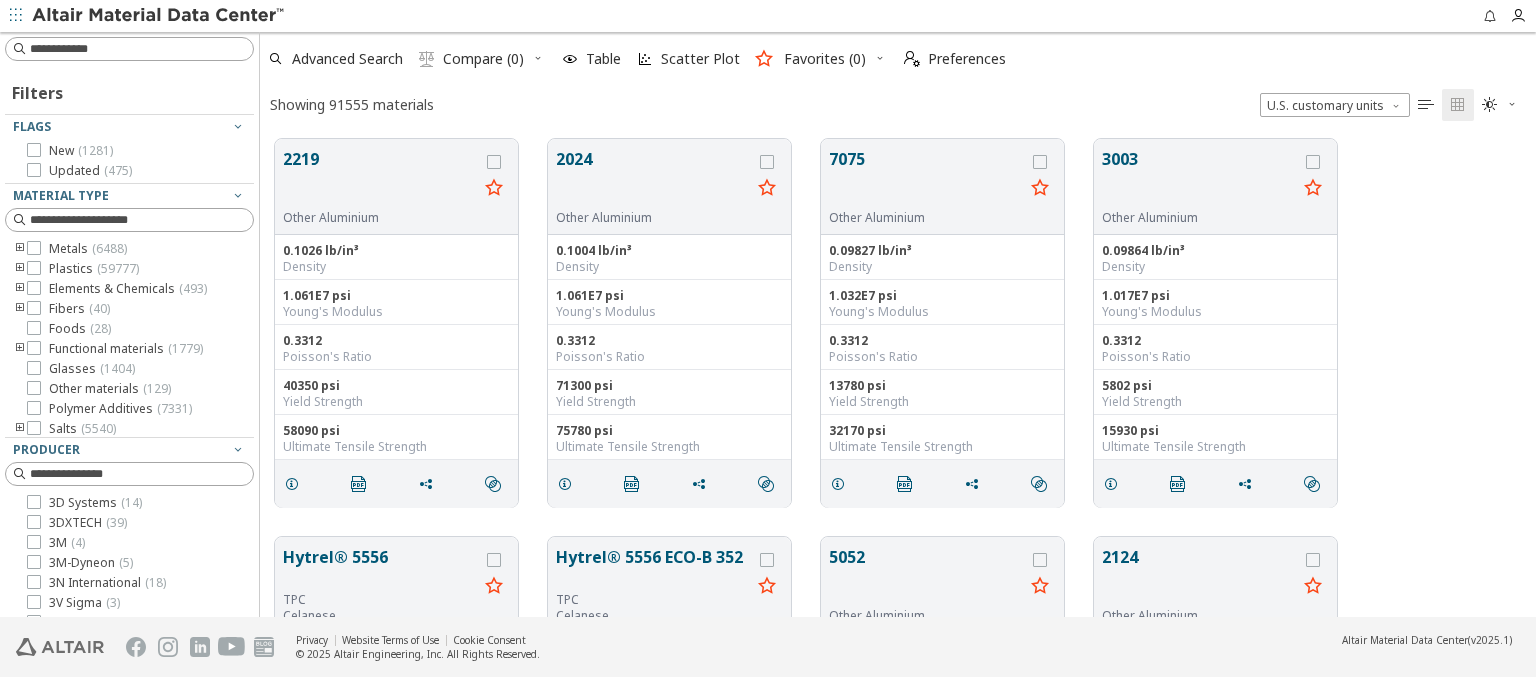 click at bounding box center [880, 58] 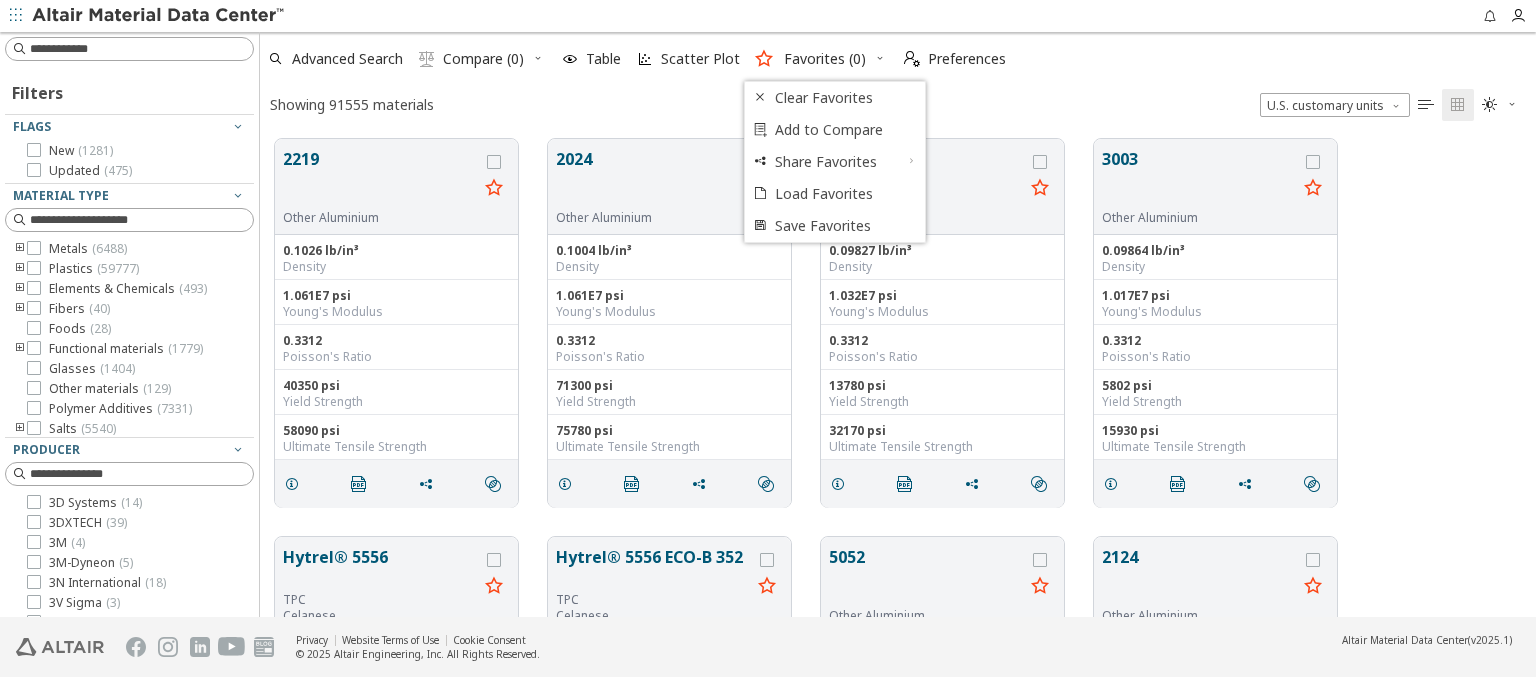 click at bounding box center (238, 683) 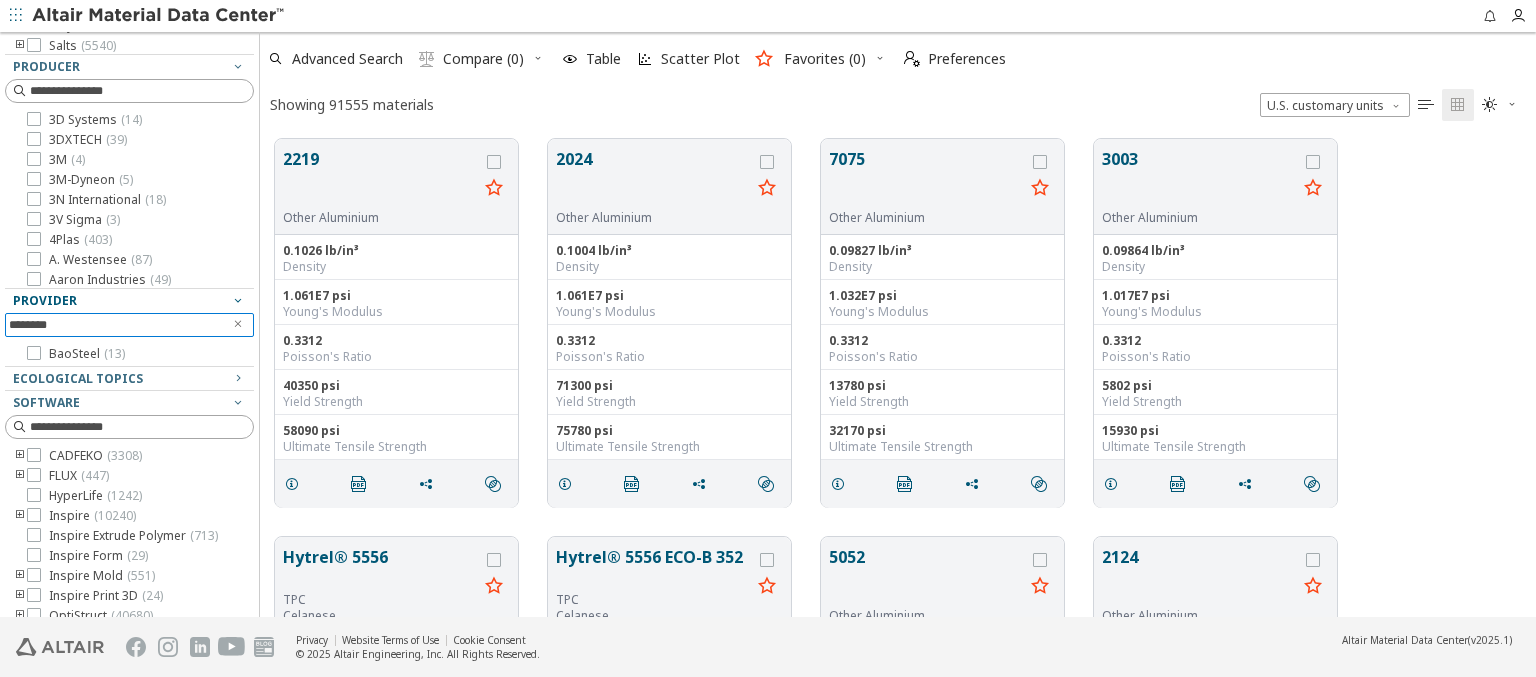 scroll, scrollTop: 416, scrollLeft: 0, axis: vertical 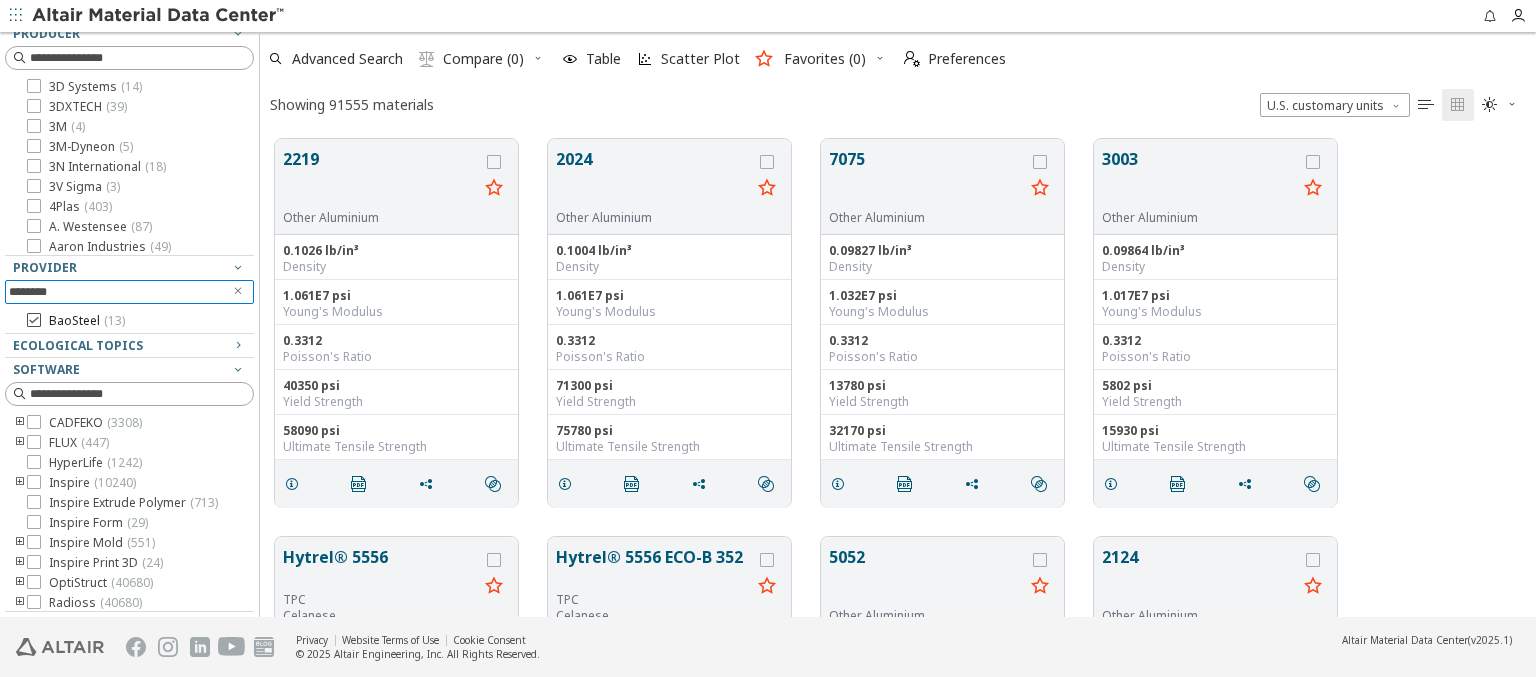 type on "********" 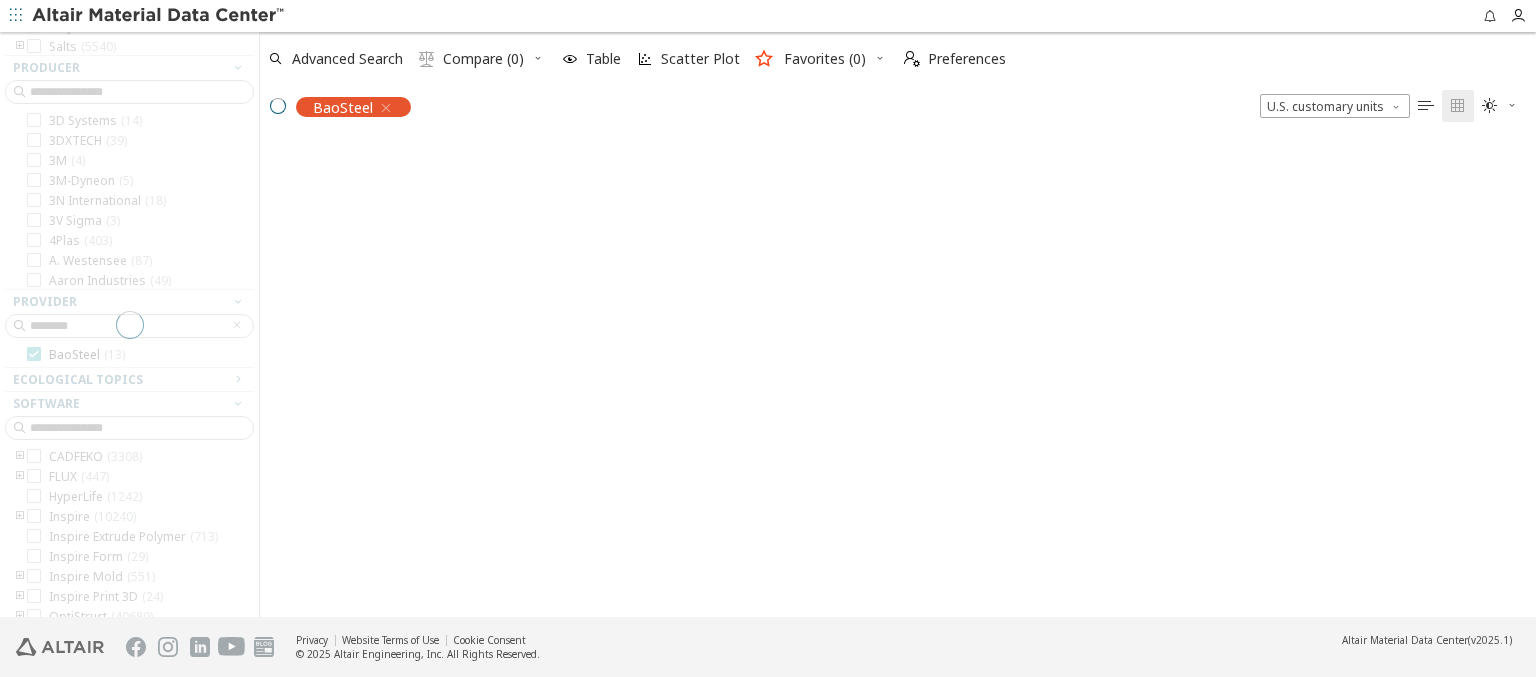 scroll, scrollTop: 475, scrollLeft: 1260, axis: both 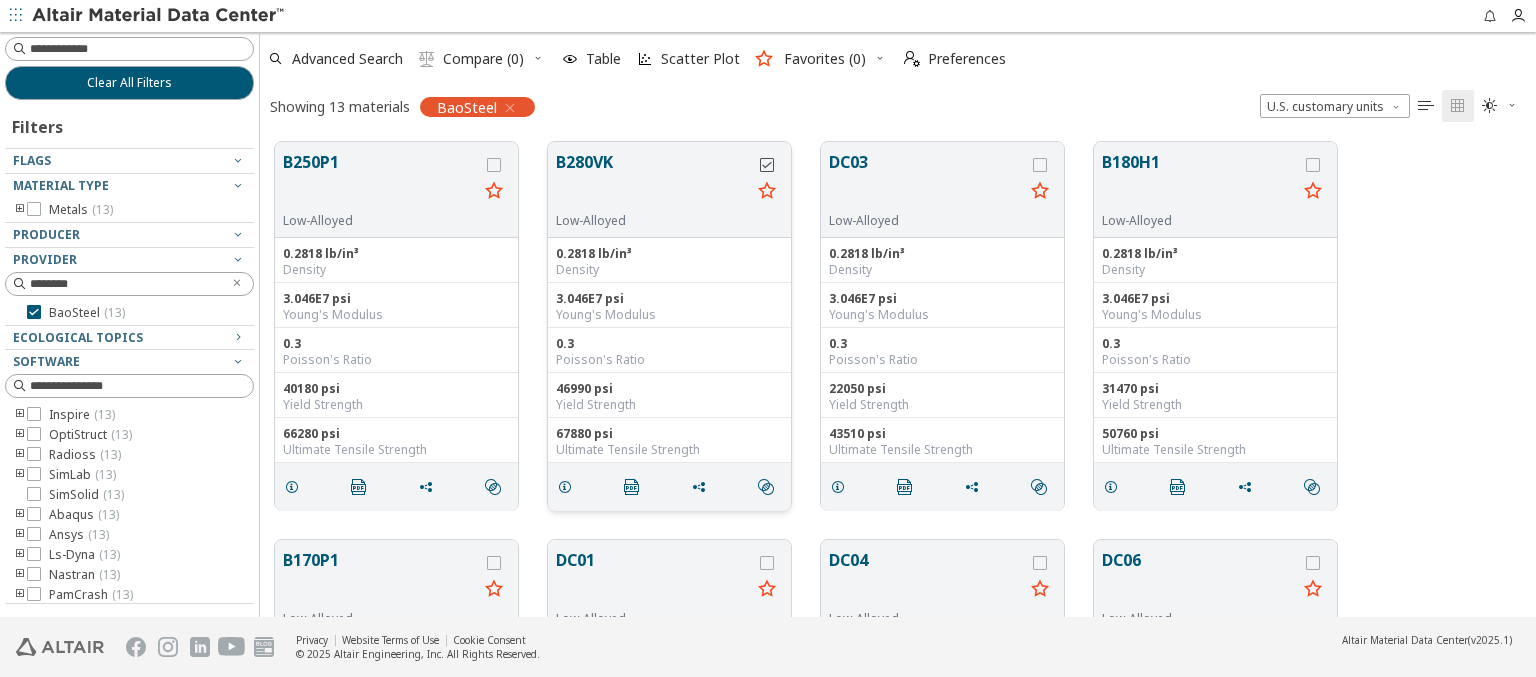 click at bounding box center (494, 165) 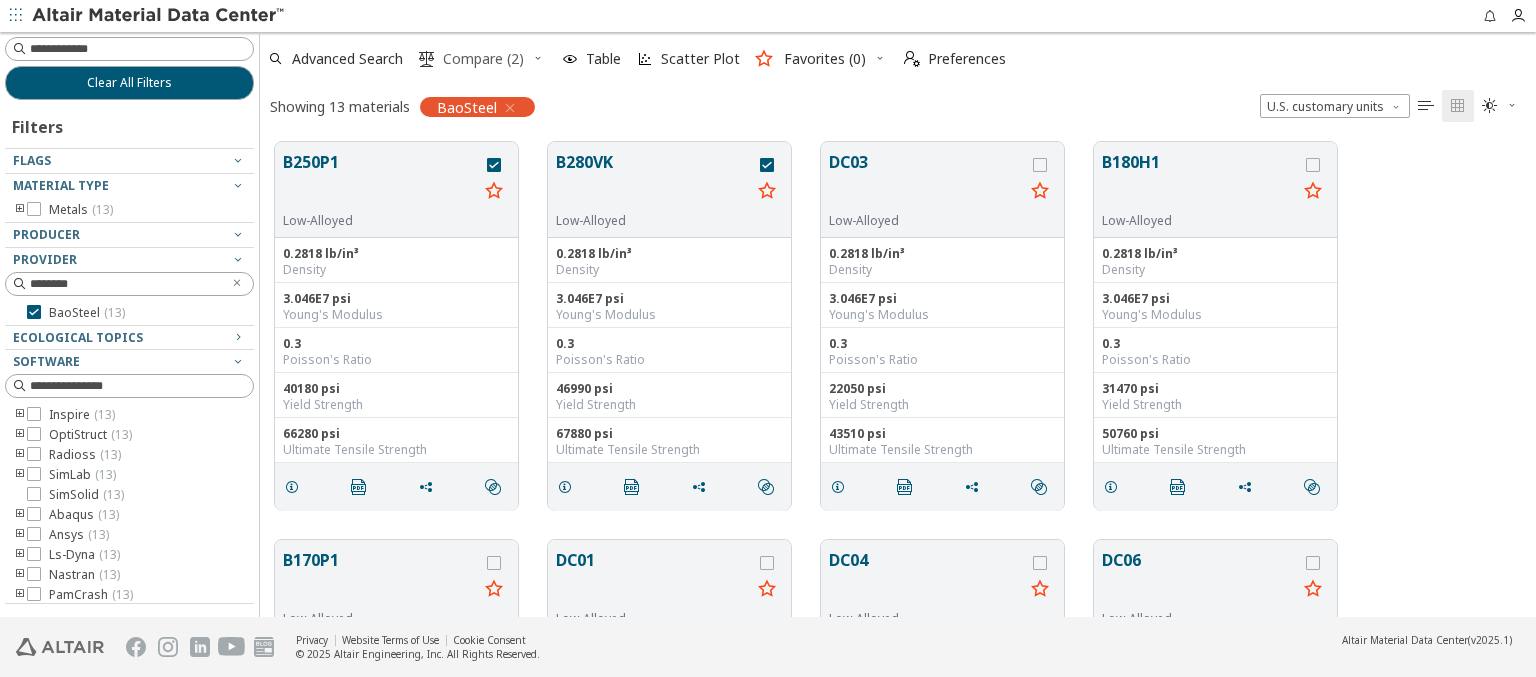 click on "Compare (2)" at bounding box center [483, 59] 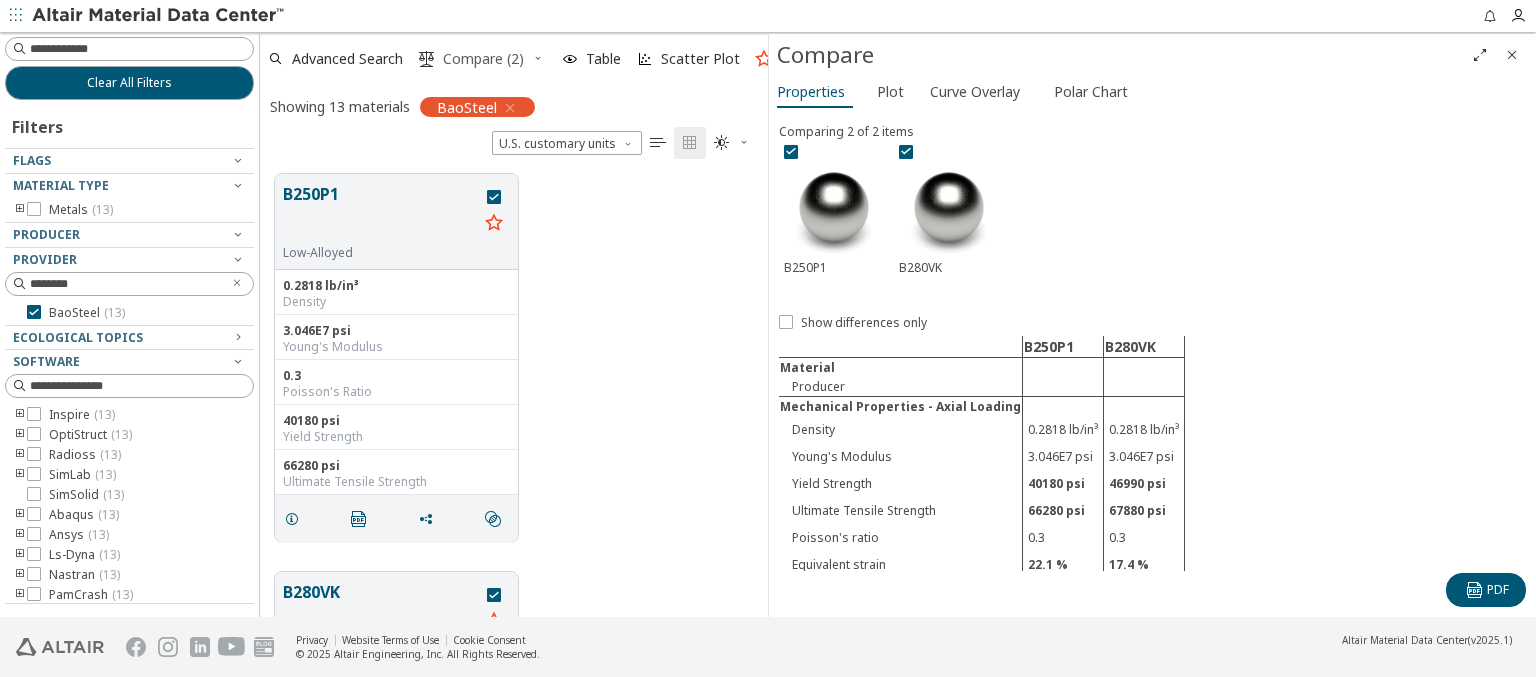 scroll, scrollTop: 443, scrollLeft: 492, axis: both 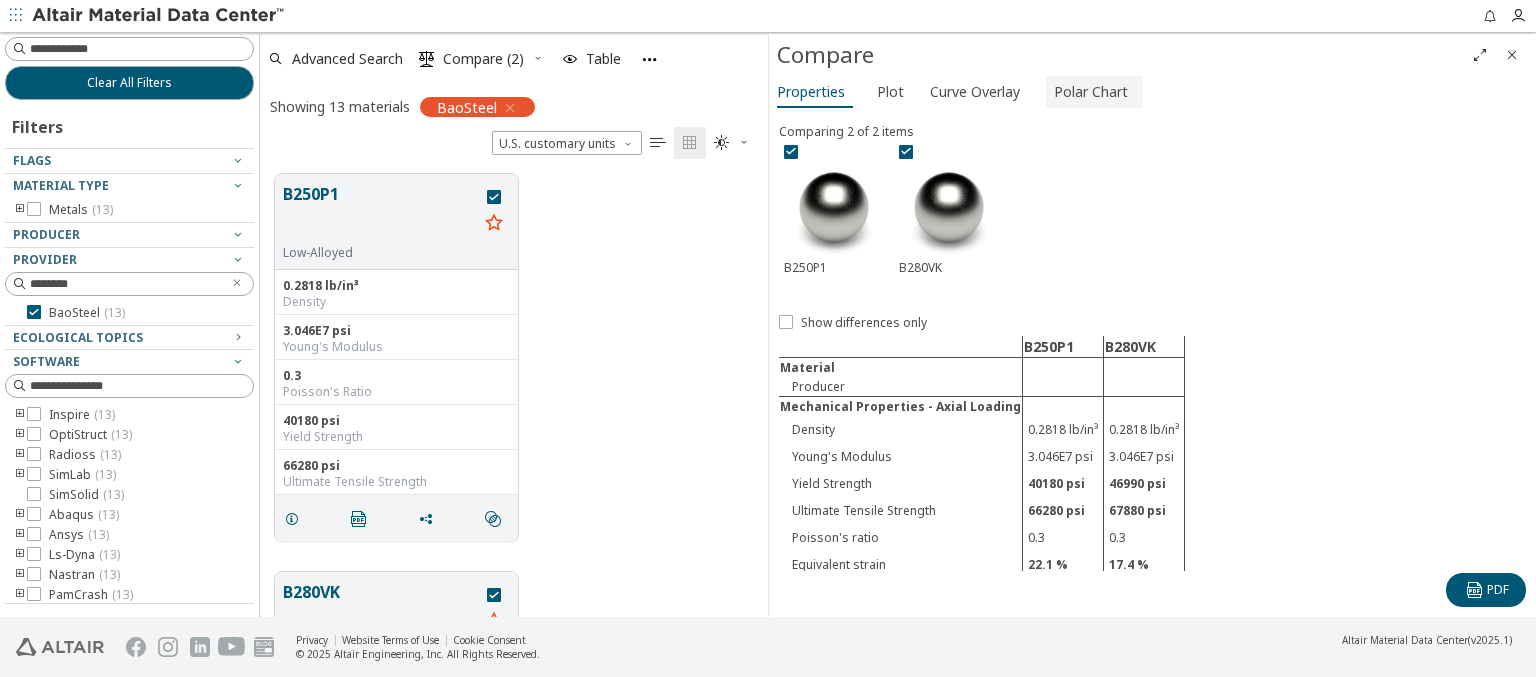 click on "Polar Chart" at bounding box center [1091, 92] 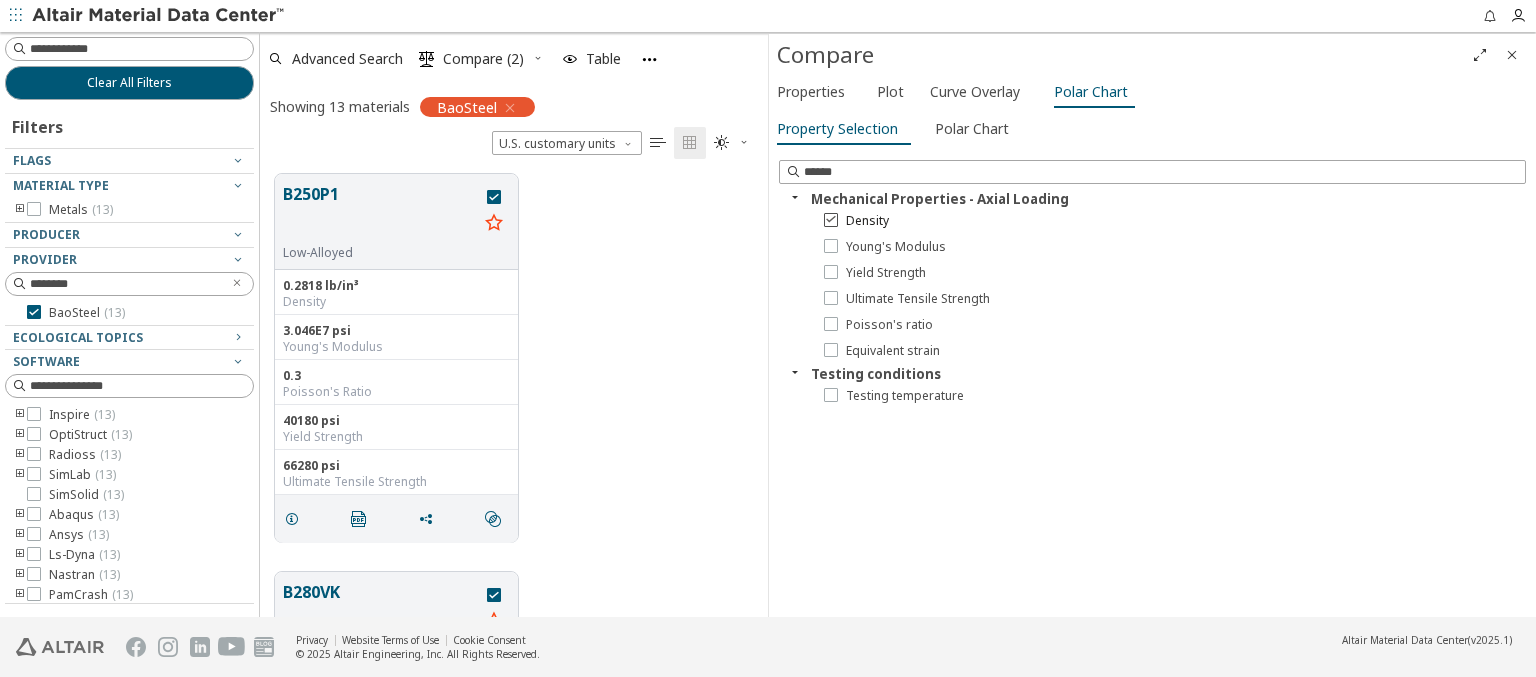 click on "Density" at bounding box center (867, 221) 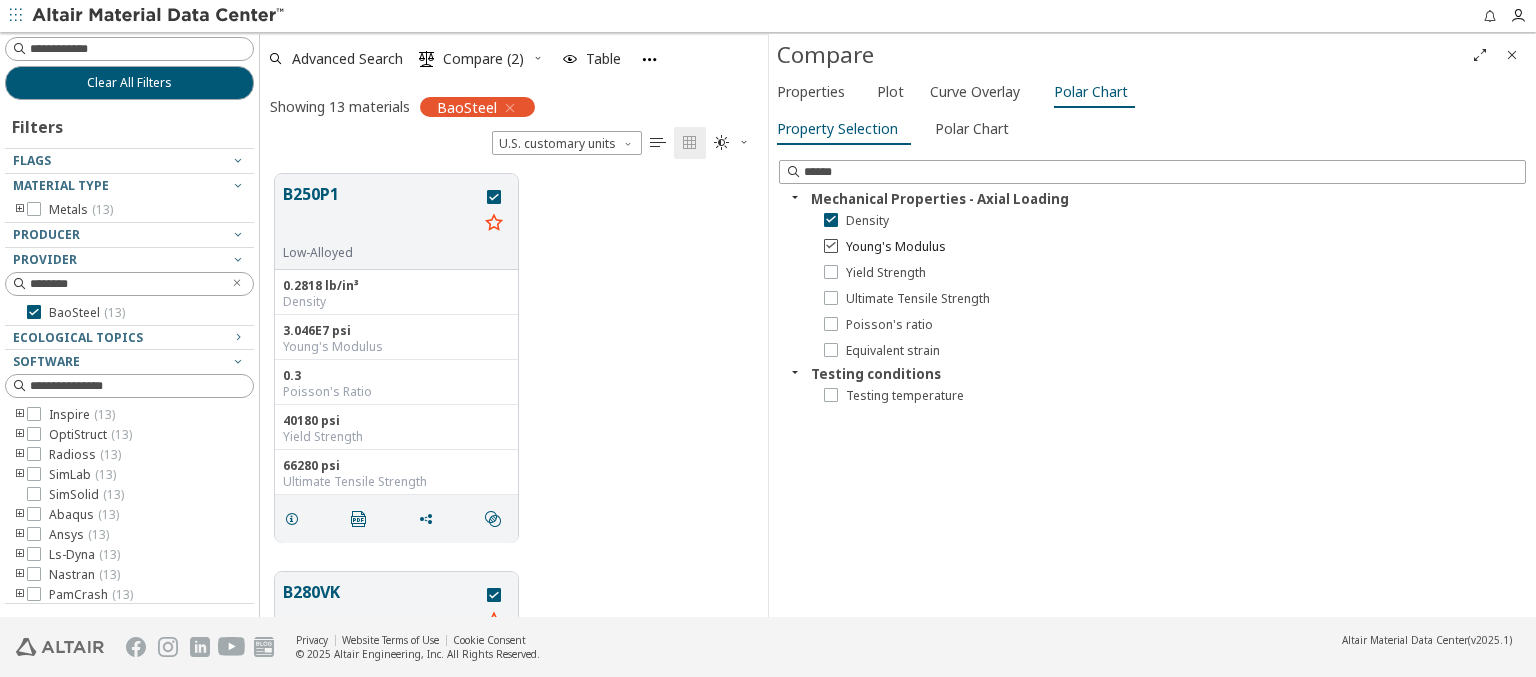 click on "Young's Modulus" at bounding box center [896, 247] 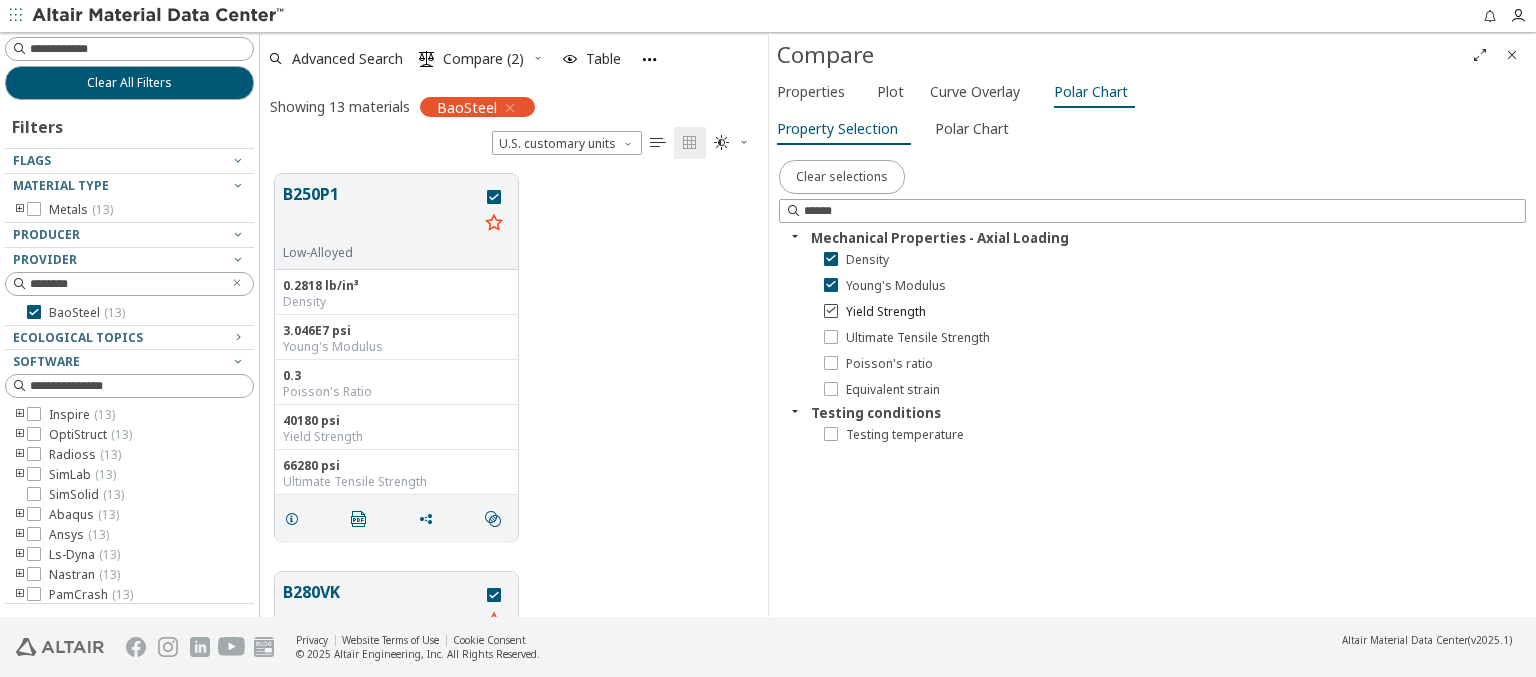 click on "Yield Strength" at bounding box center [886, 312] 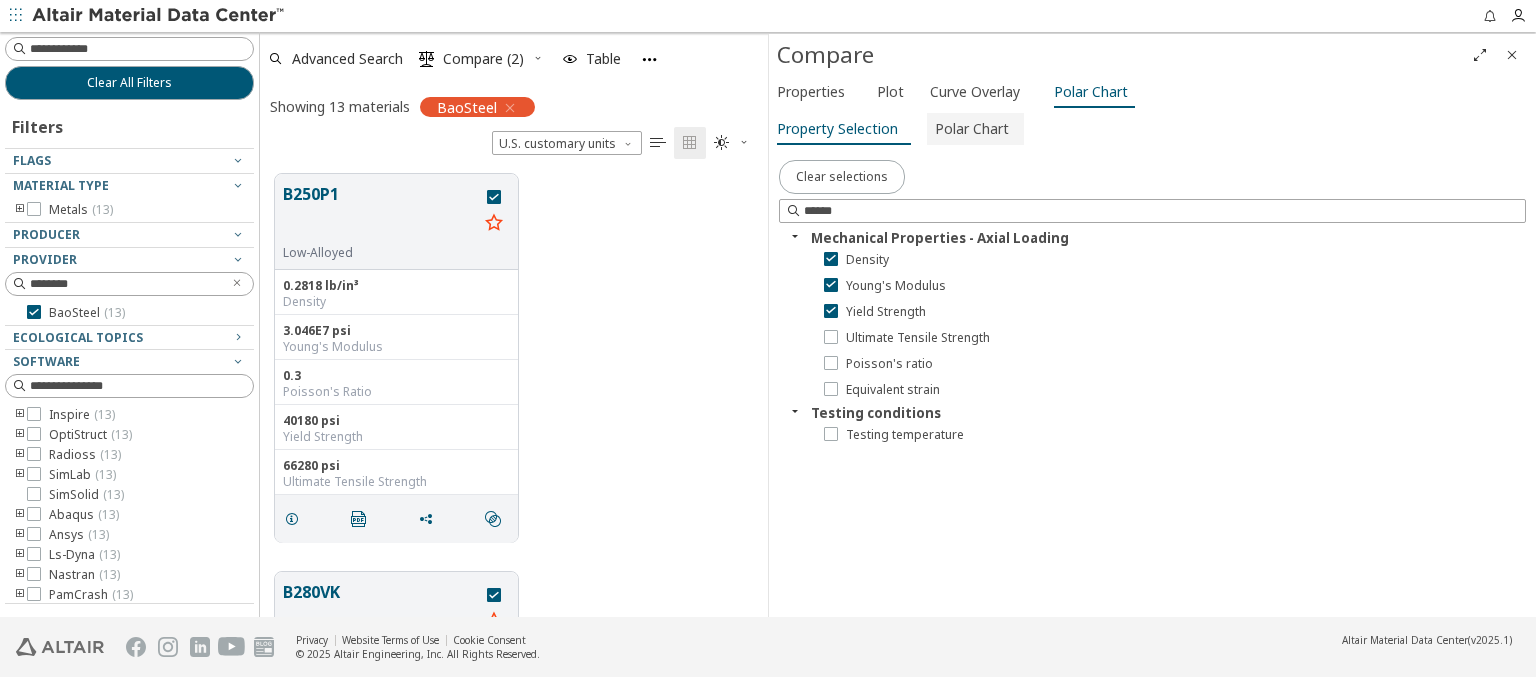 click on "Polar Chart" at bounding box center (972, 129) 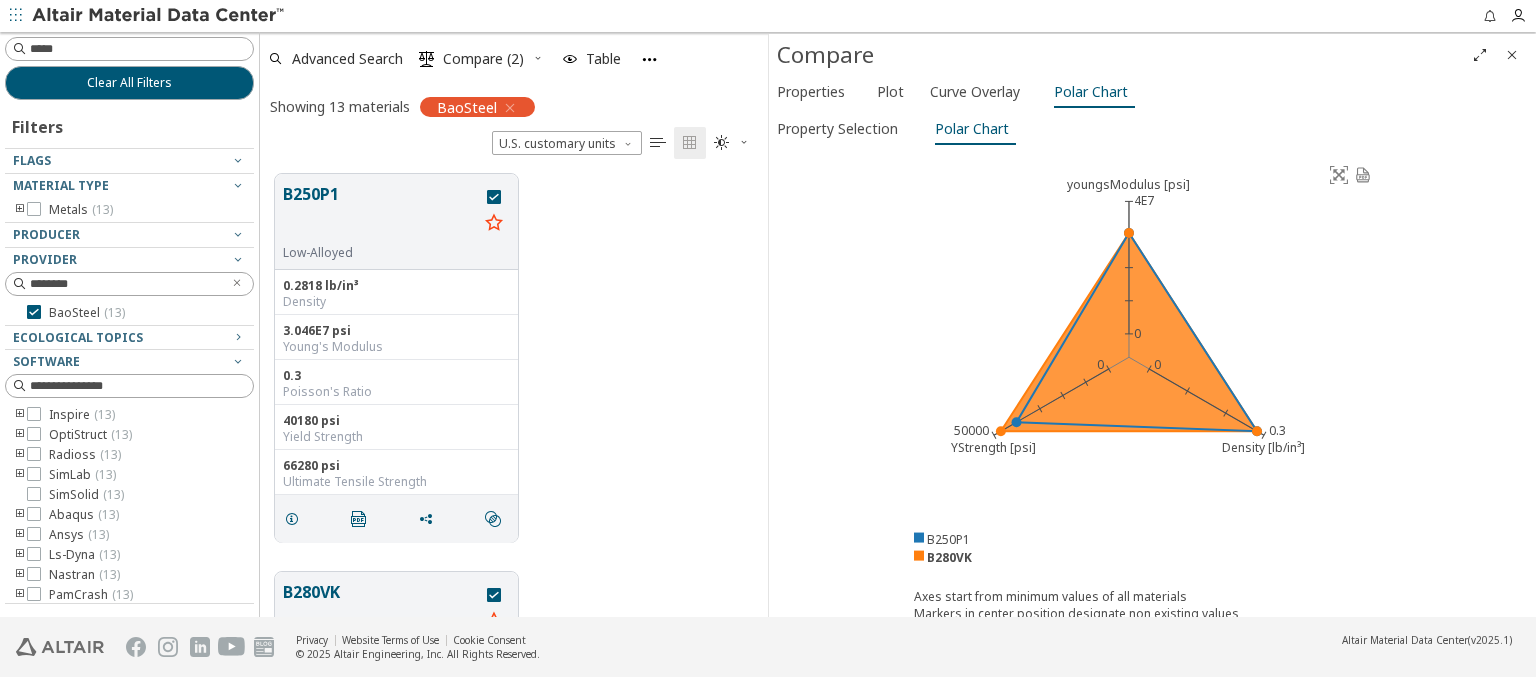 type on "******" 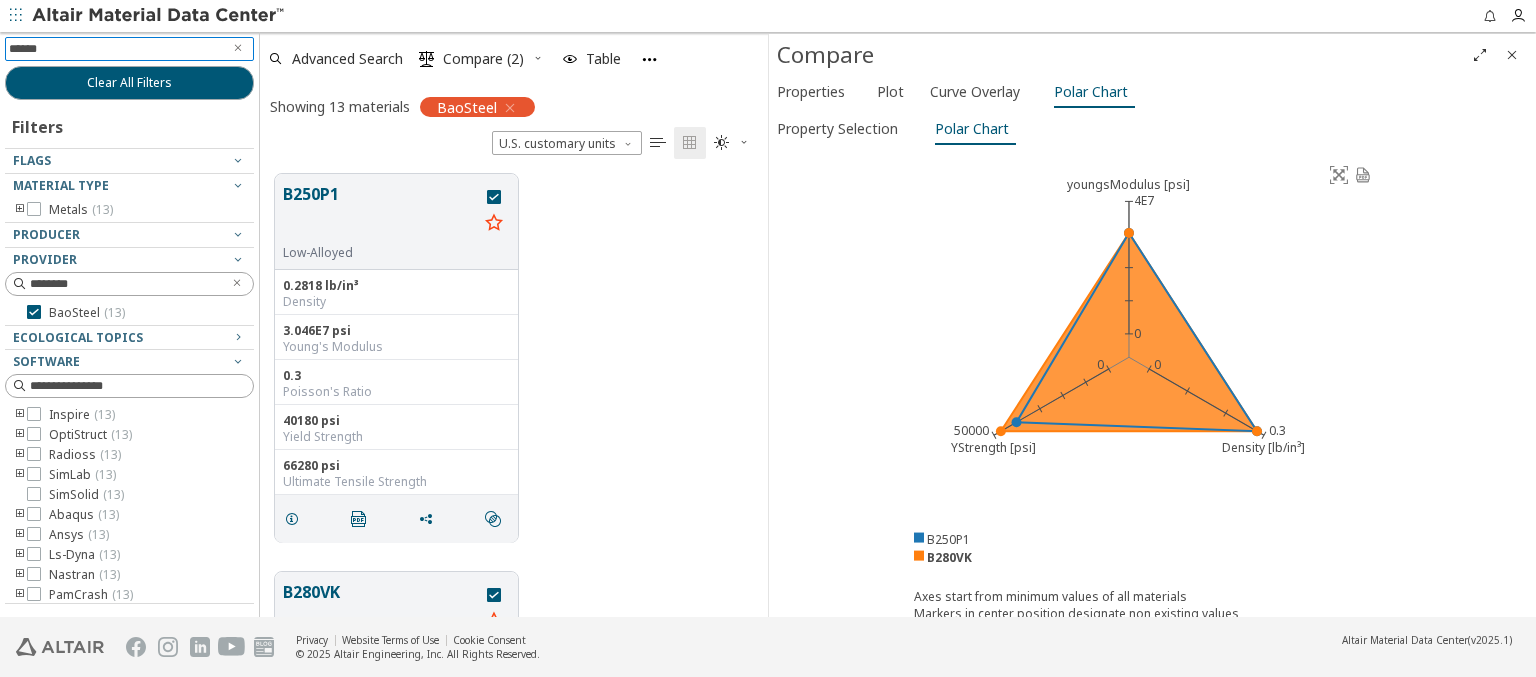 type 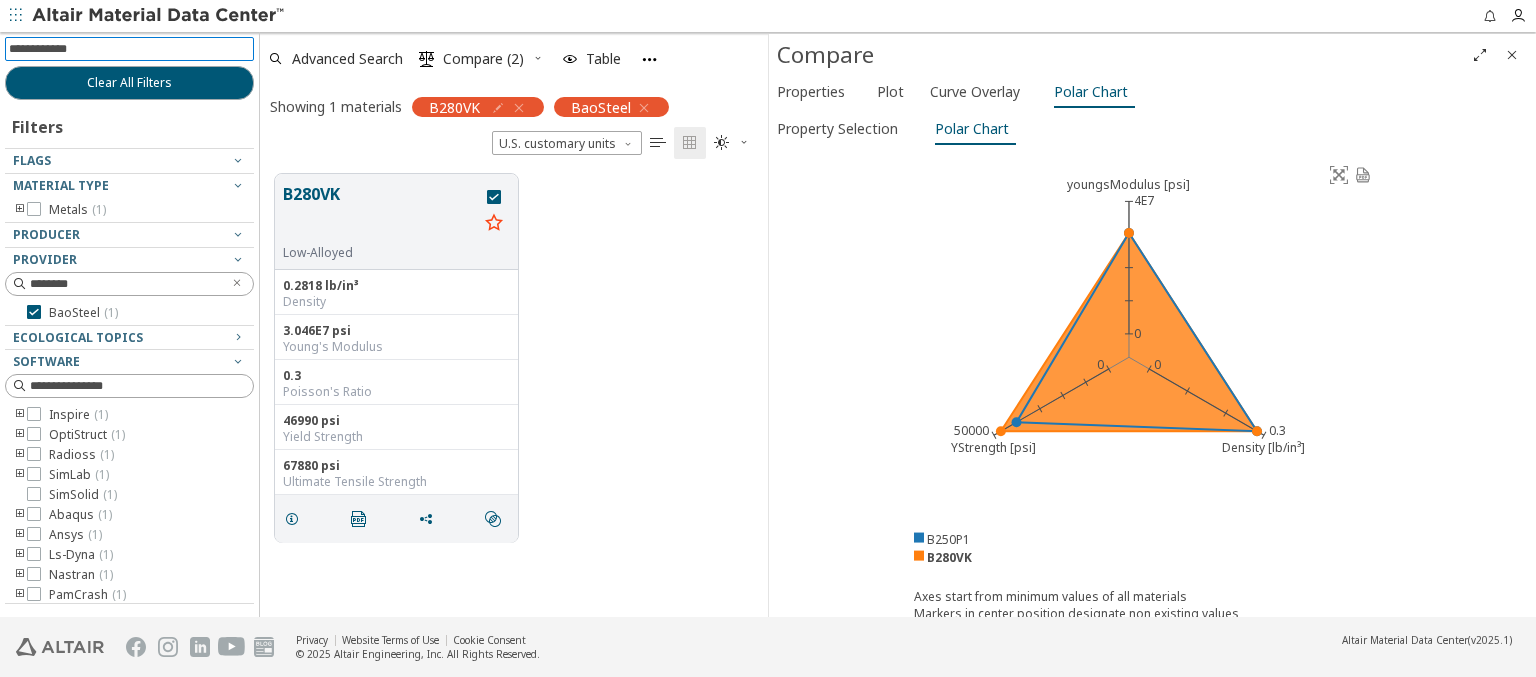 click at bounding box center (159, 16) 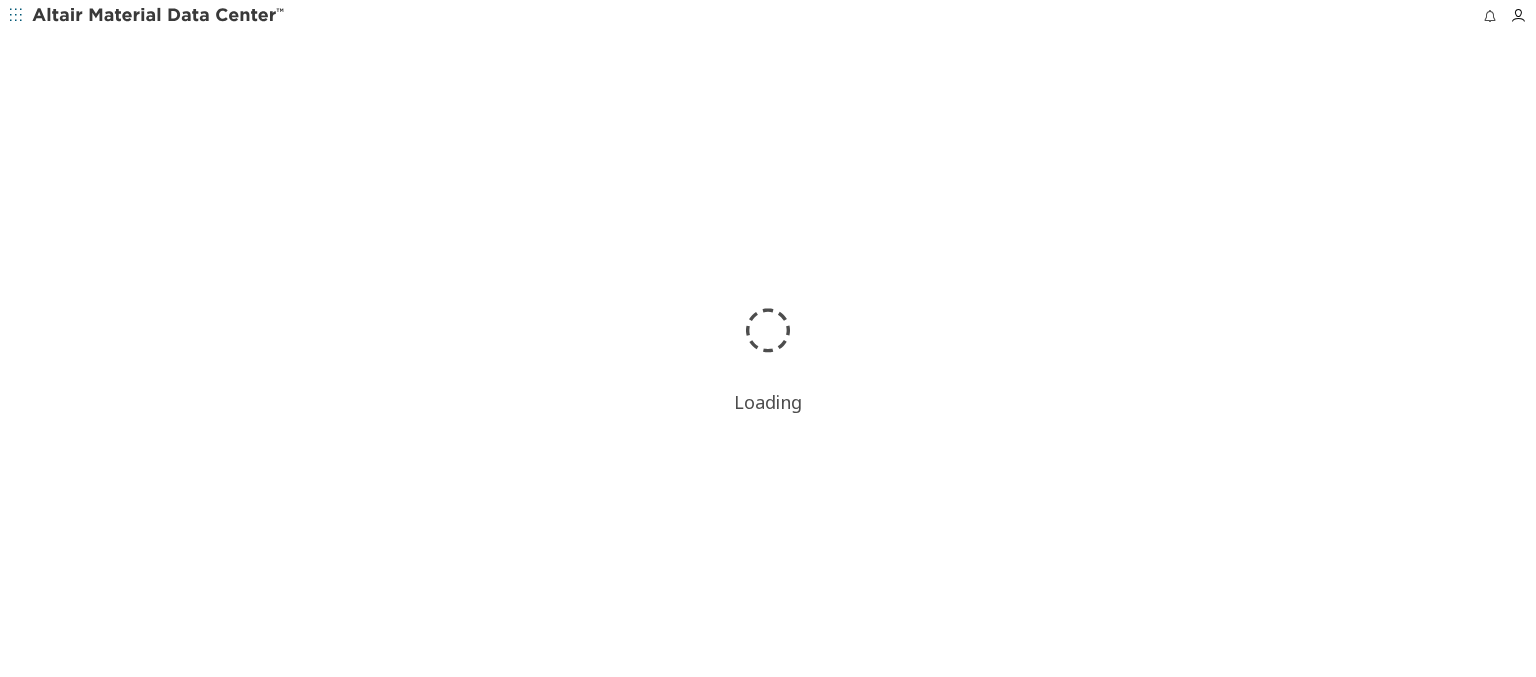 scroll, scrollTop: 0, scrollLeft: 0, axis: both 